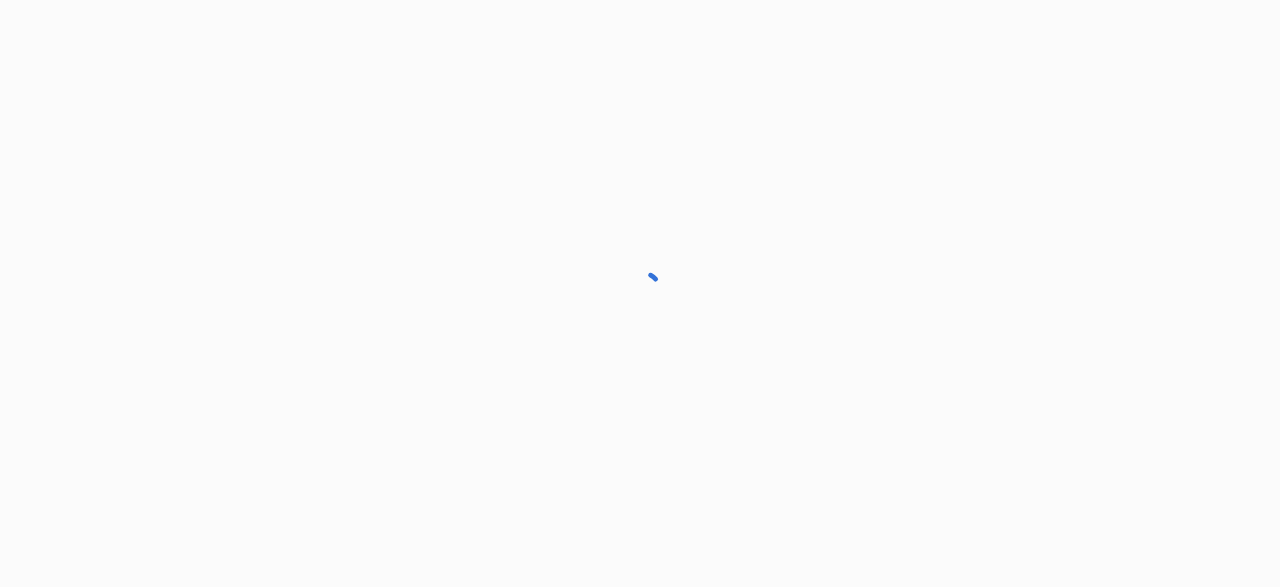 scroll, scrollTop: 0, scrollLeft: 0, axis: both 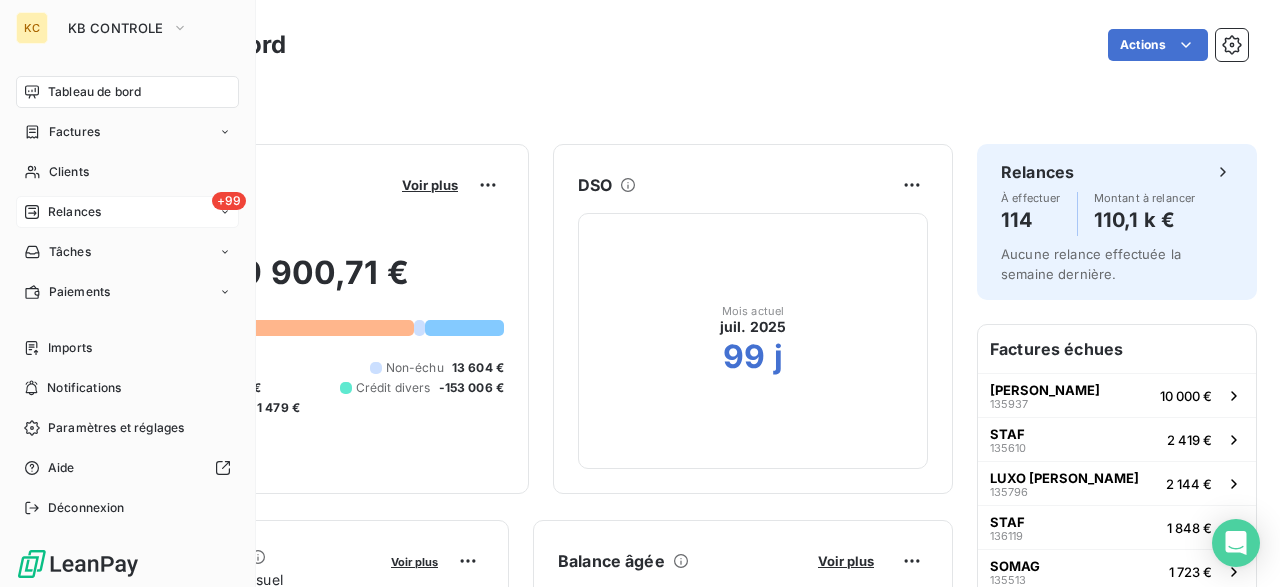 click on "Relances" at bounding box center [74, 212] 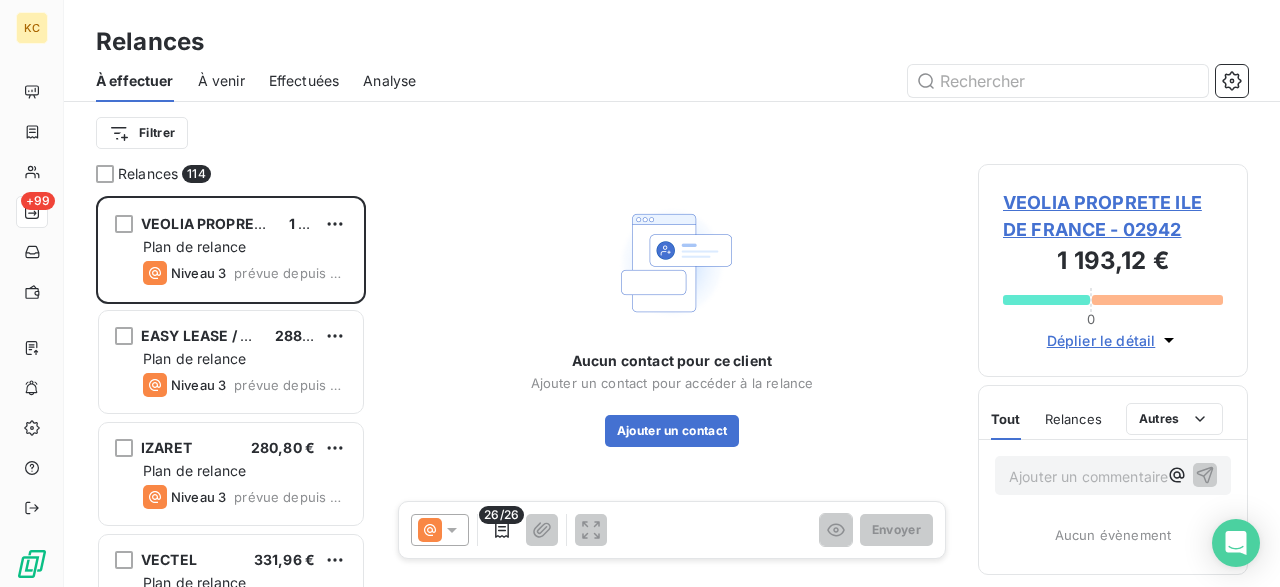 scroll, scrollTop: 1, scrollLeft: 1, axis: both 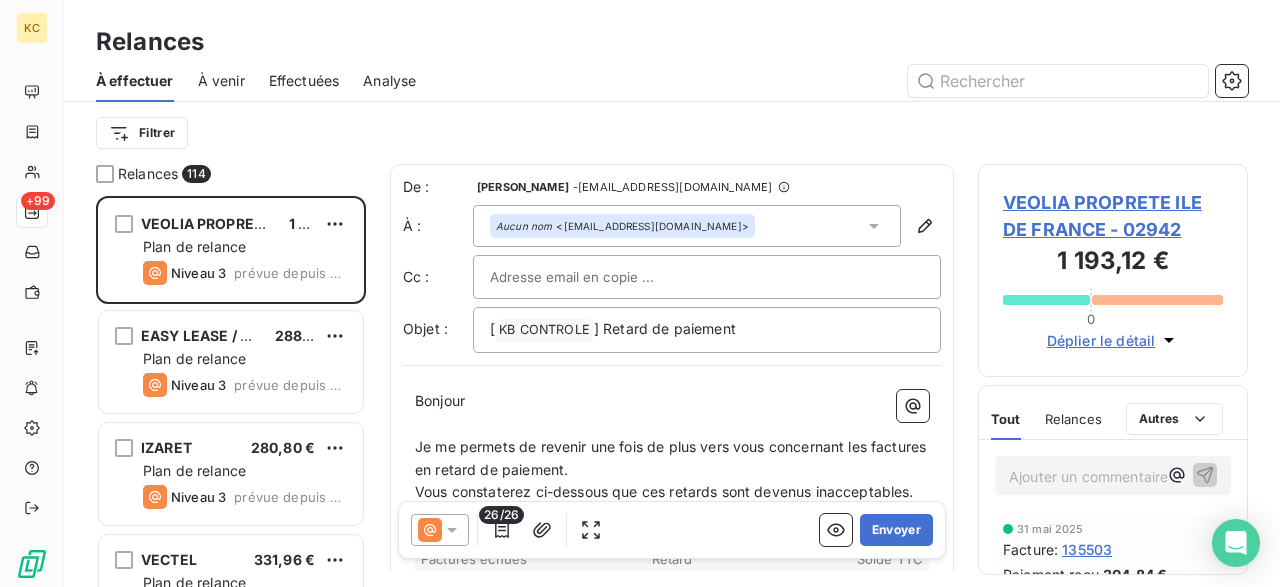 click on "À venir" at bounding box center [221, 81] 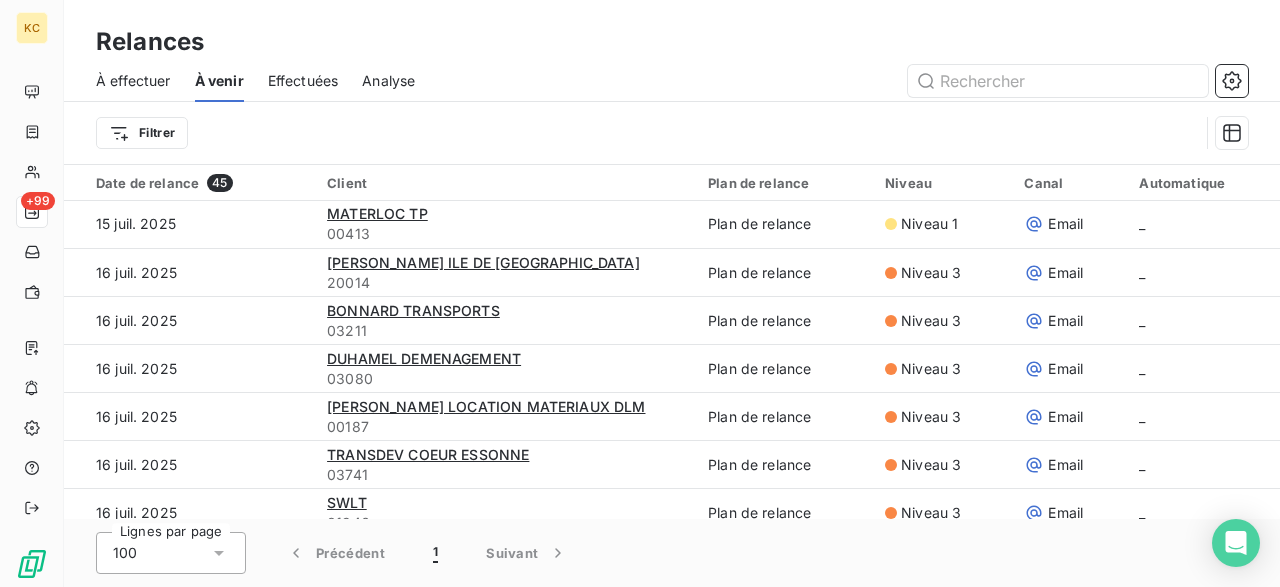 click on "Effectuées" at bounding box center (303, 81) 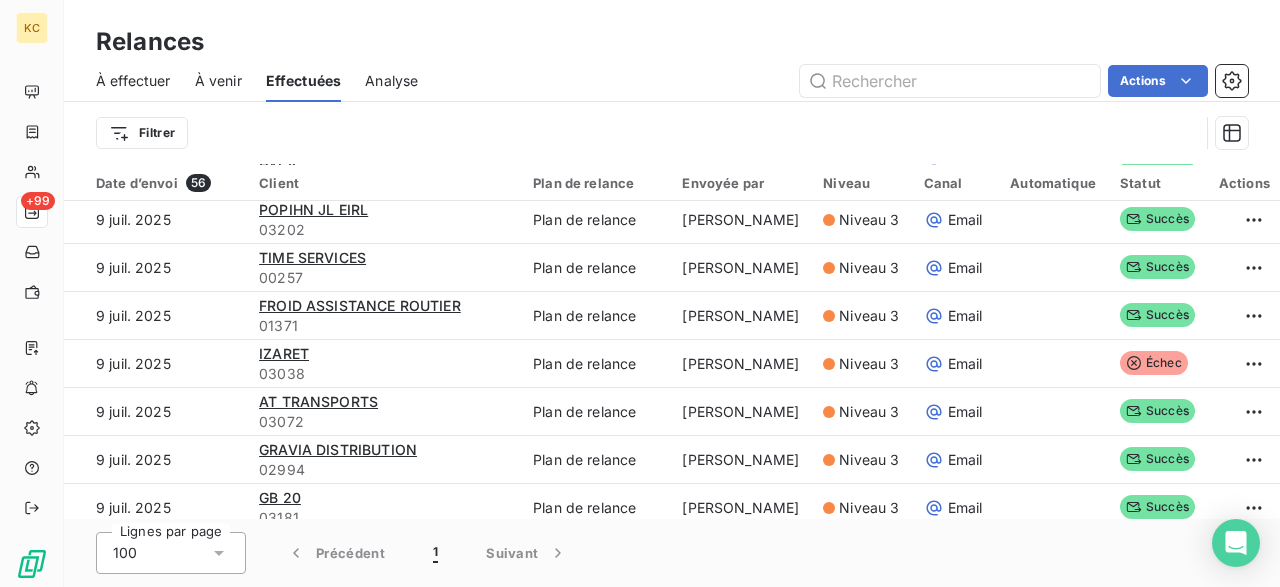 scroll, scrollTop: 2369, scrollLeft: 0, axis: vertical 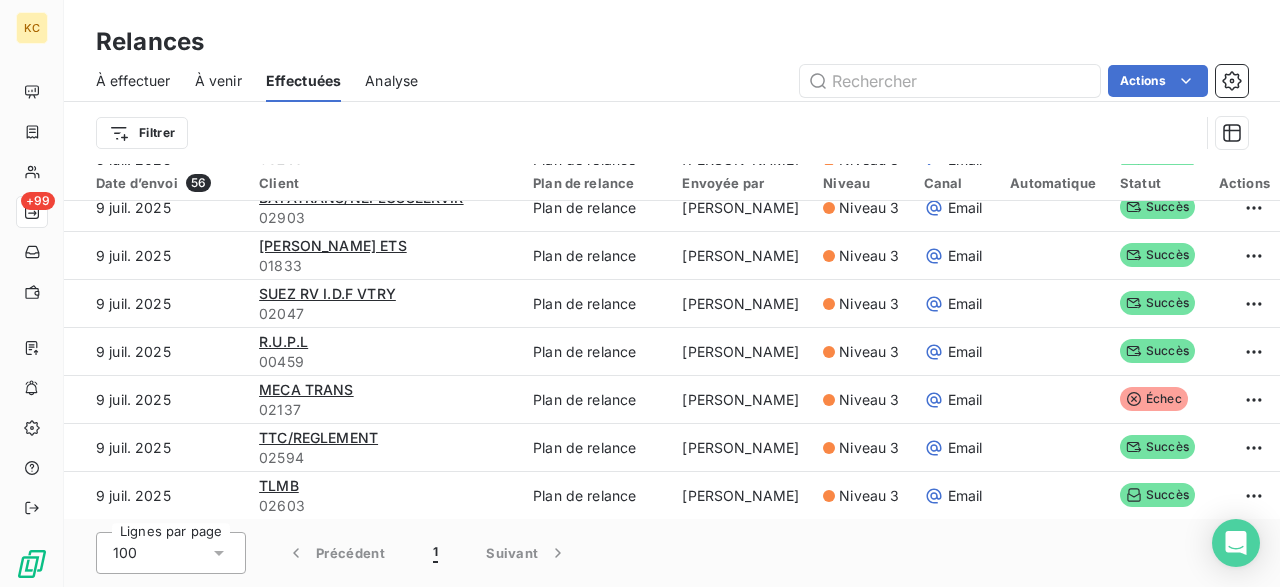 click on "Analyse" at bounding box center [391, 81] 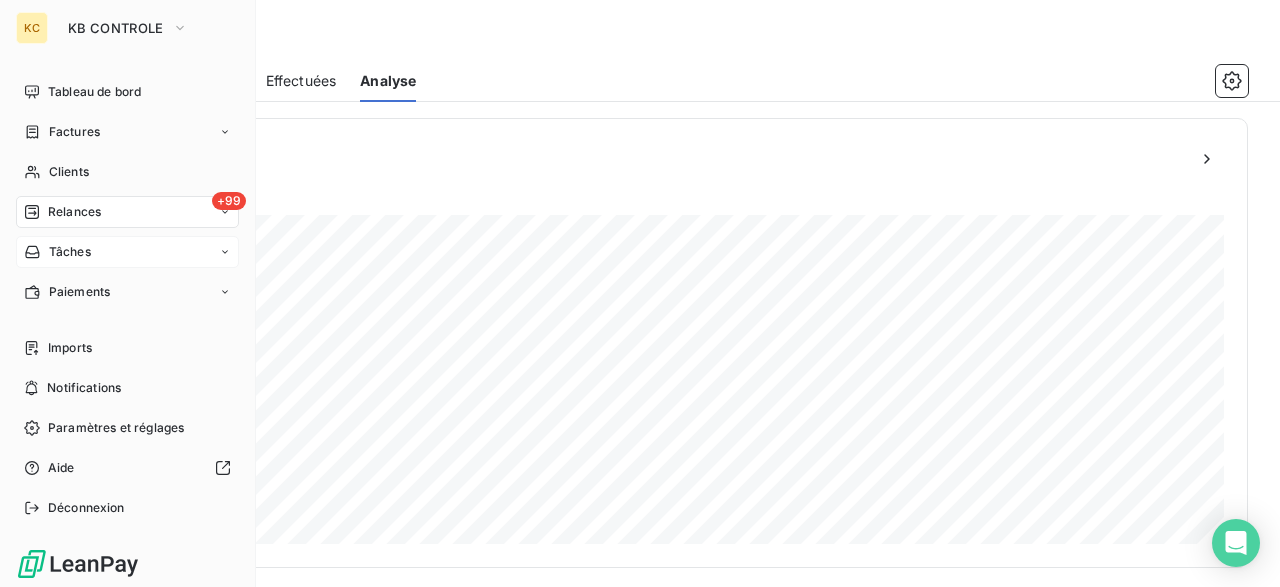 click on "Tâches" at bounding box center (70, 252) 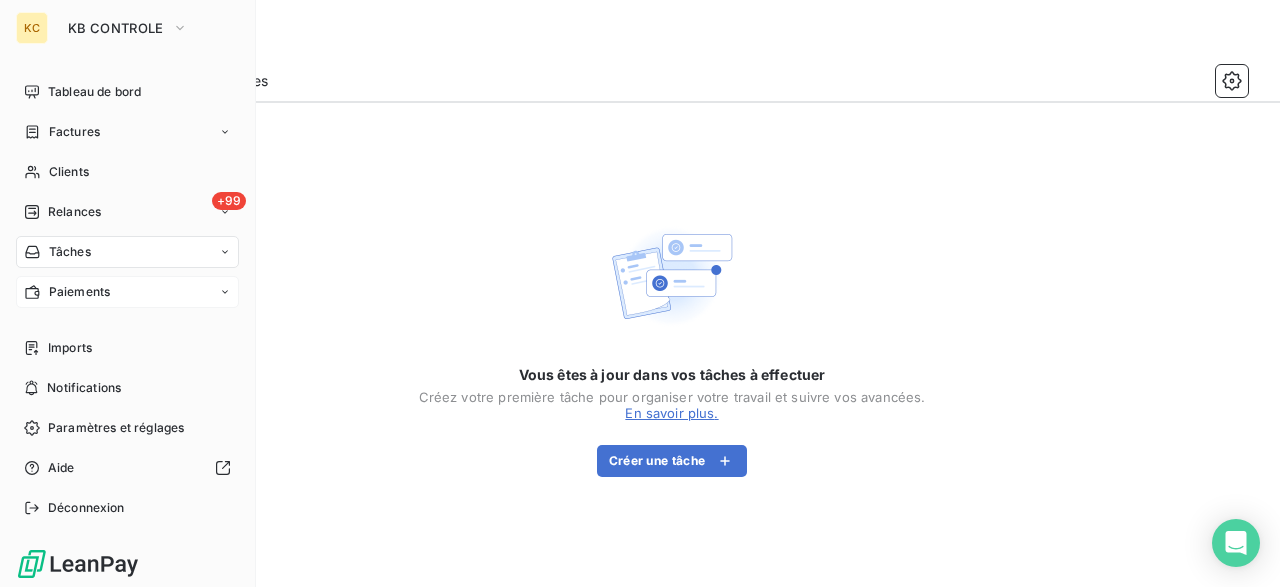 click on "Paiements" at bounding box center (127, 292) 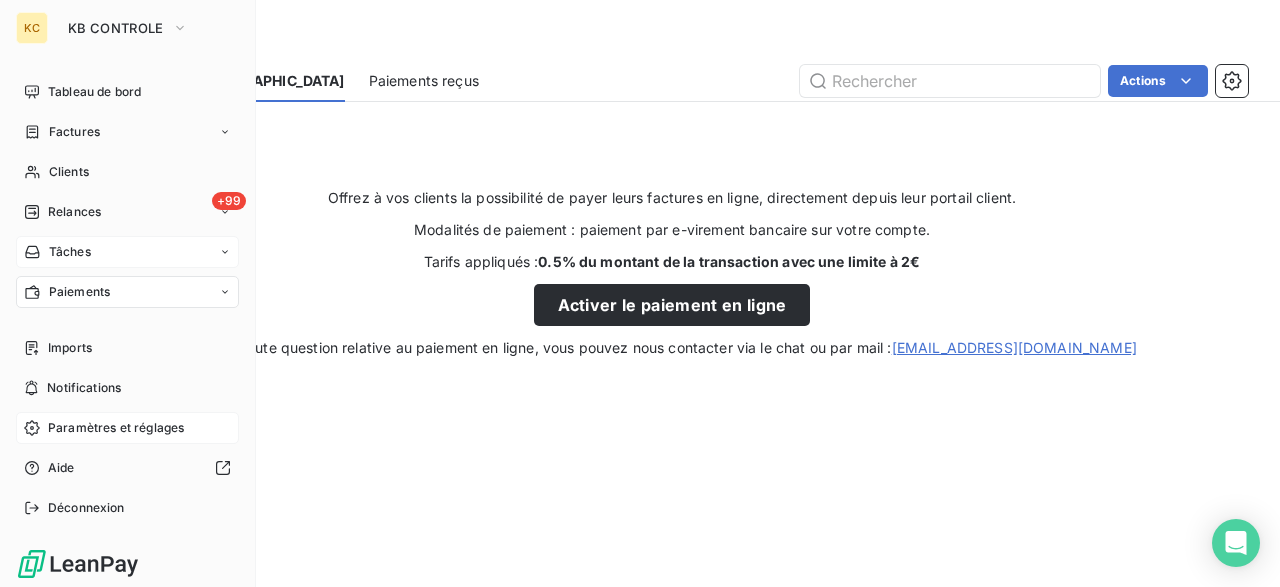 click on "Paramètres et réglages" at bounding box center (116, 428) 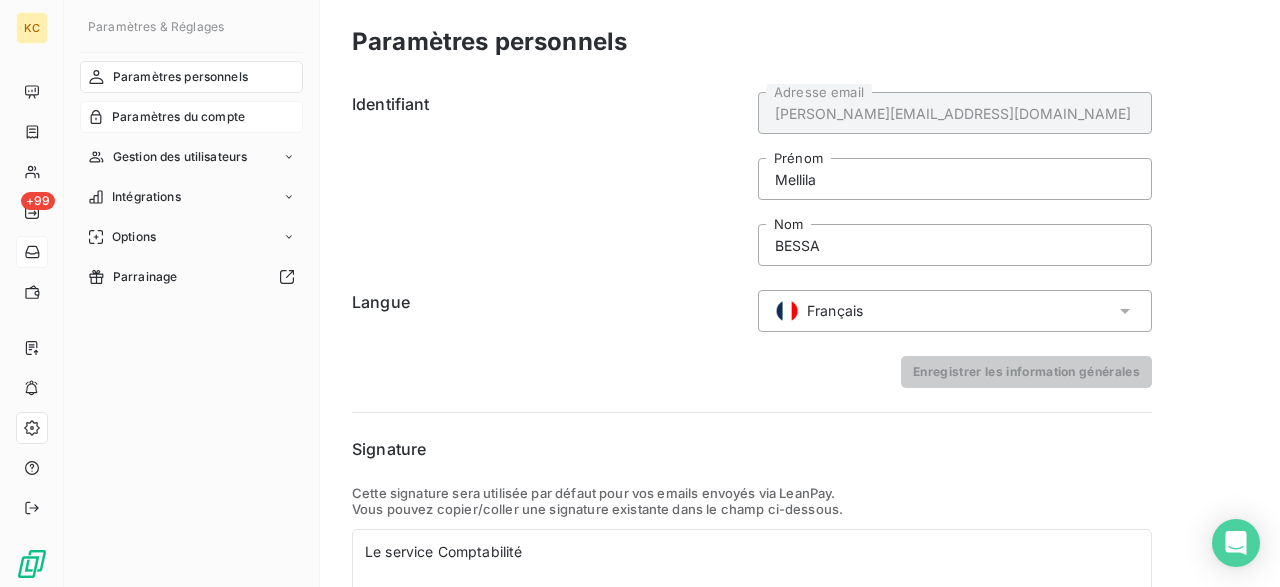 click on "Paramètres du compte" at bounding box center [178, 117] 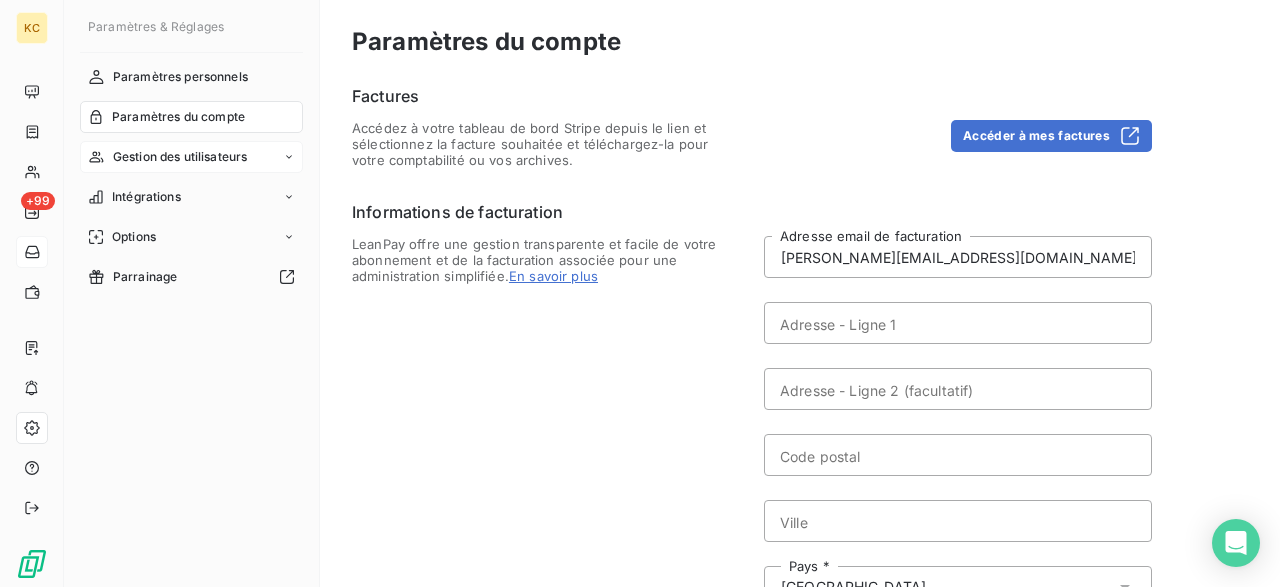 click on "Gestion des utilisateurs" at bounding box center [191, 157] 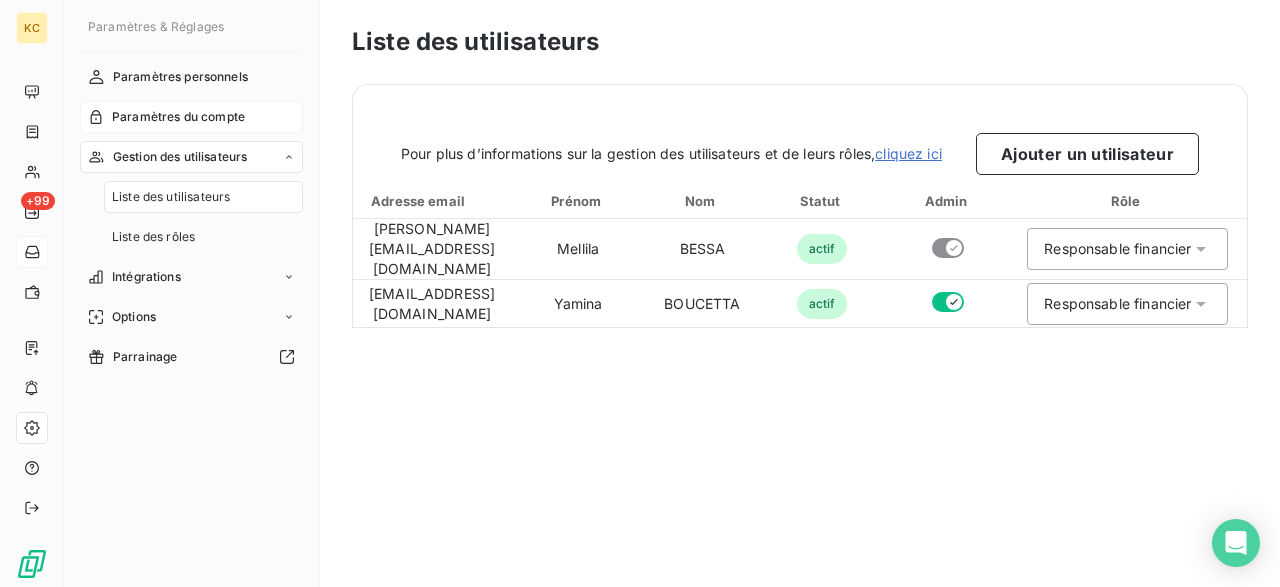 click on "Paramètres du compte" at bounding box center [191, 117] 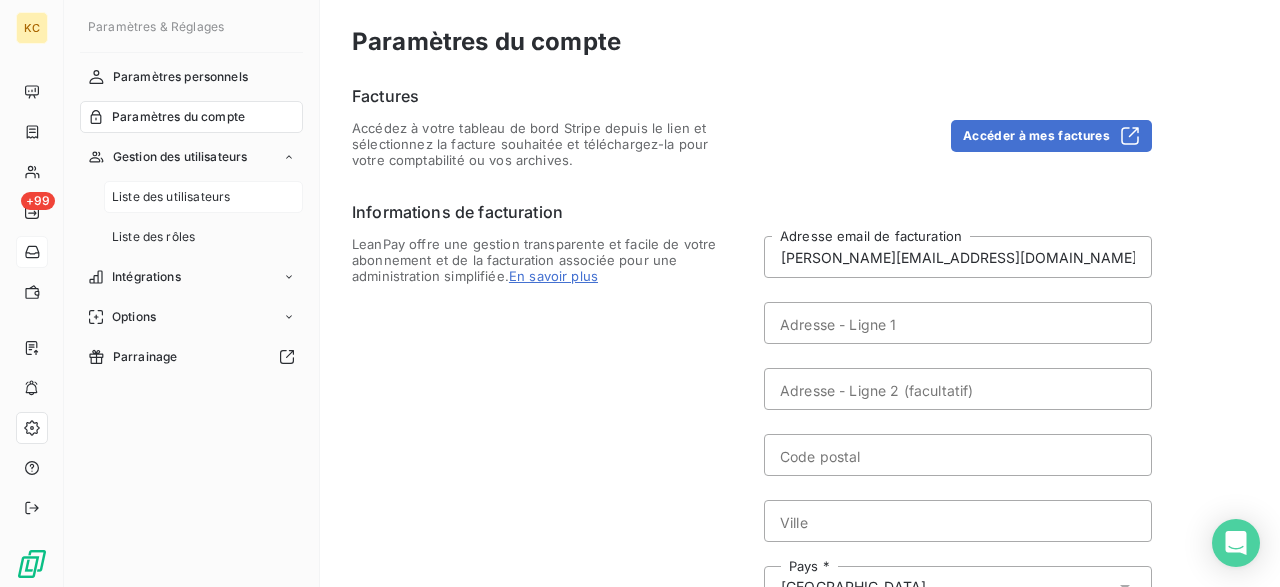 click on "Liste des utilisateurs" at bounding box center (171, 197) 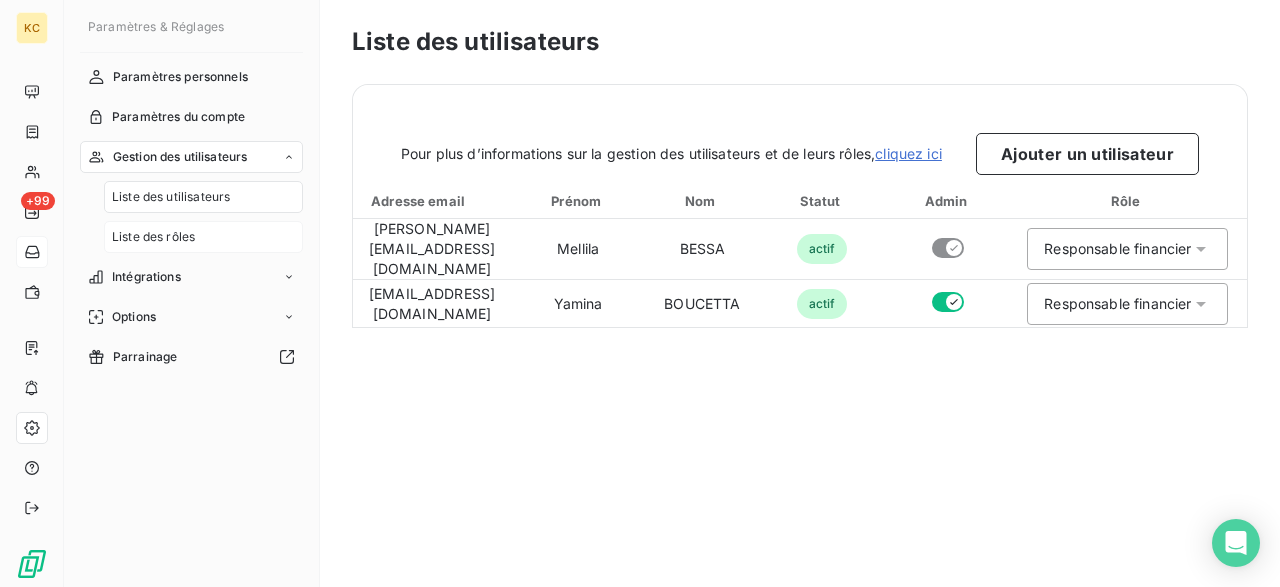 click on "Liste des rôles" at bounding box center (153, 237) 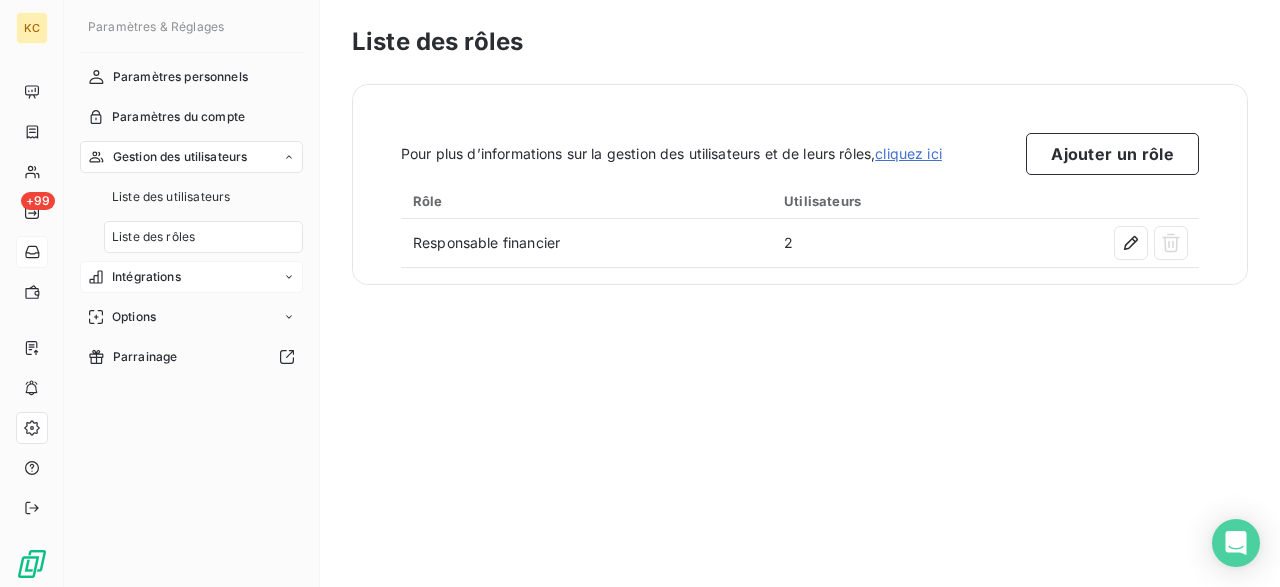 click on "Intégrations" at bounding box center [146, 277] 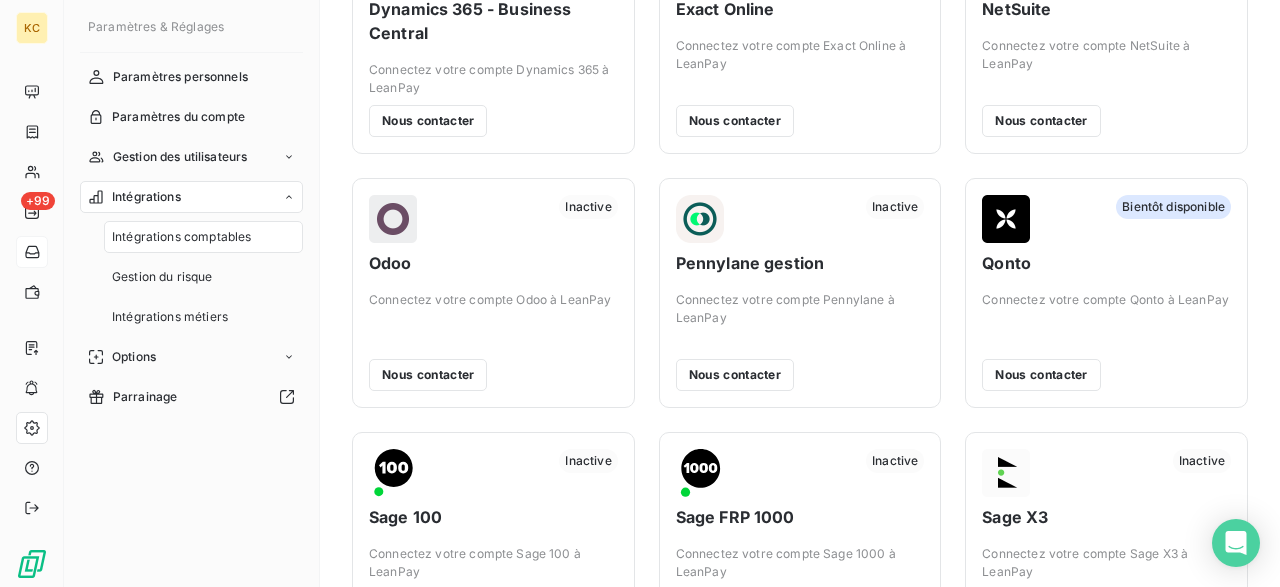 scroll, scrollTop: 674, scrollLeft: 0, axis: vertical 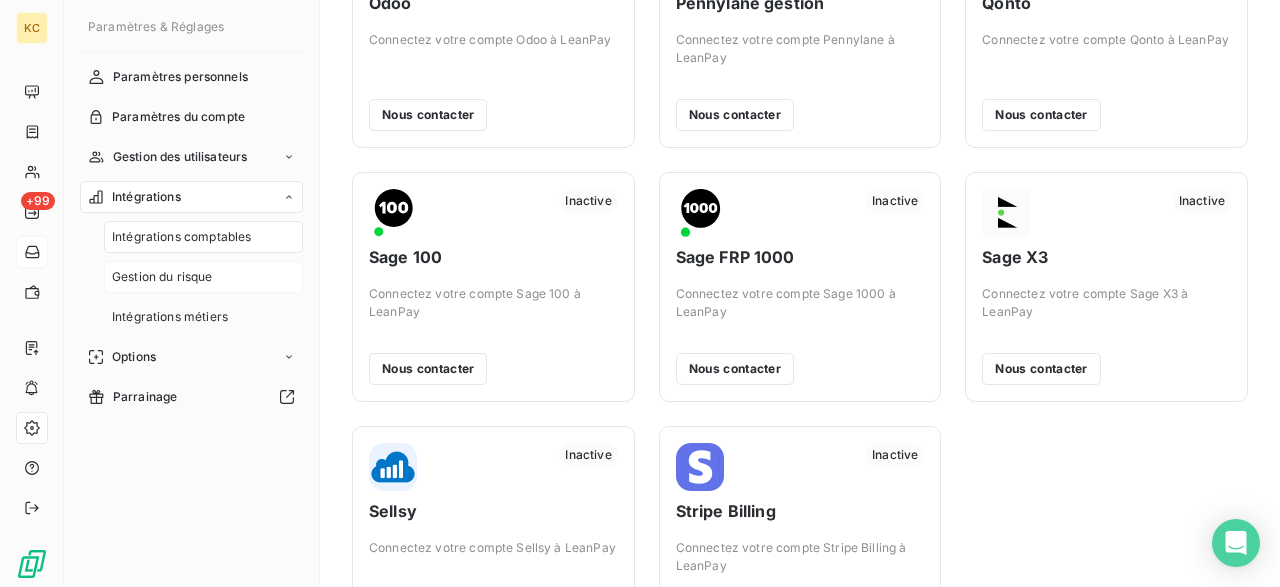 click on "Gestion du risque" at bounding box center (162, 277) 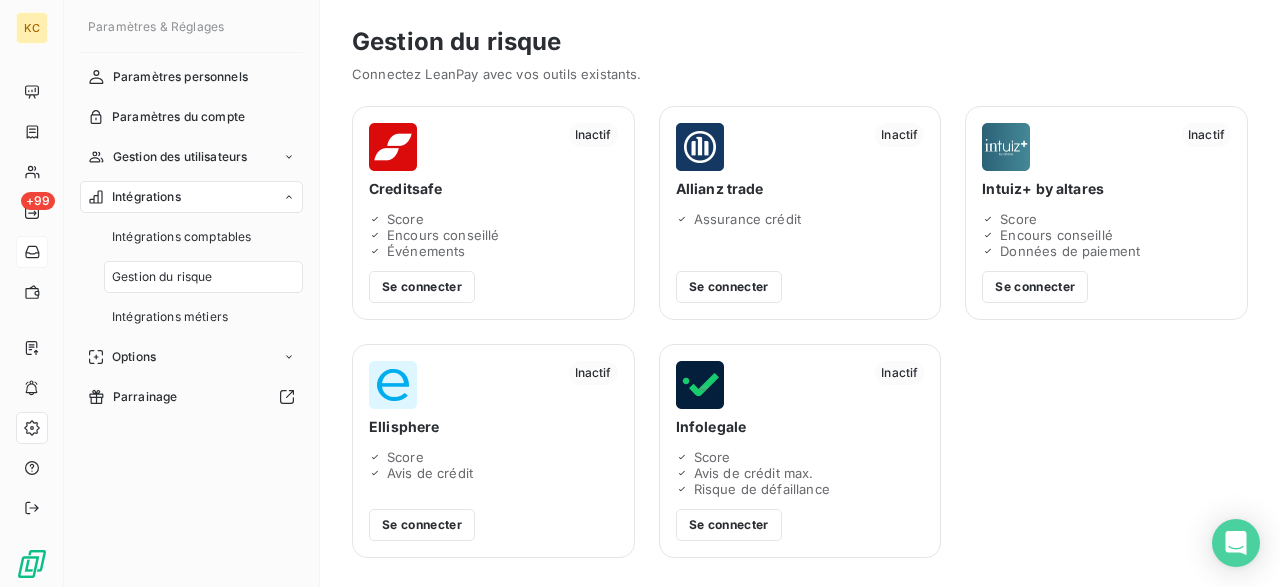 scroll, scrollTop: 0, scrollLeft: 0, axis: both 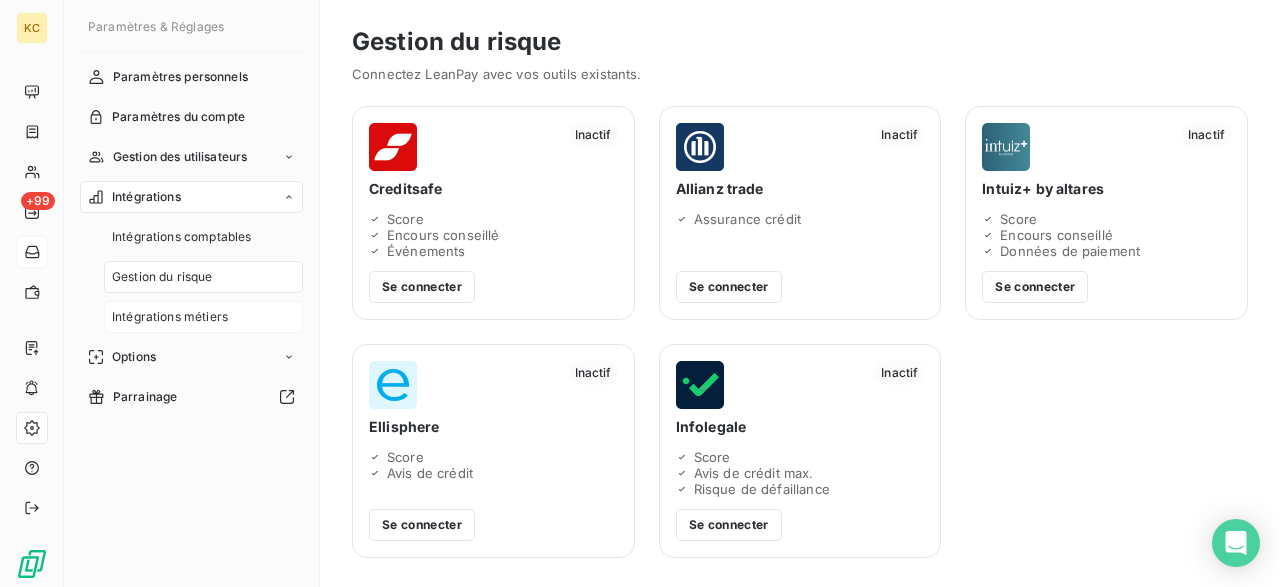 click on "Intégrations métiers" at bounding box center (170, 317) 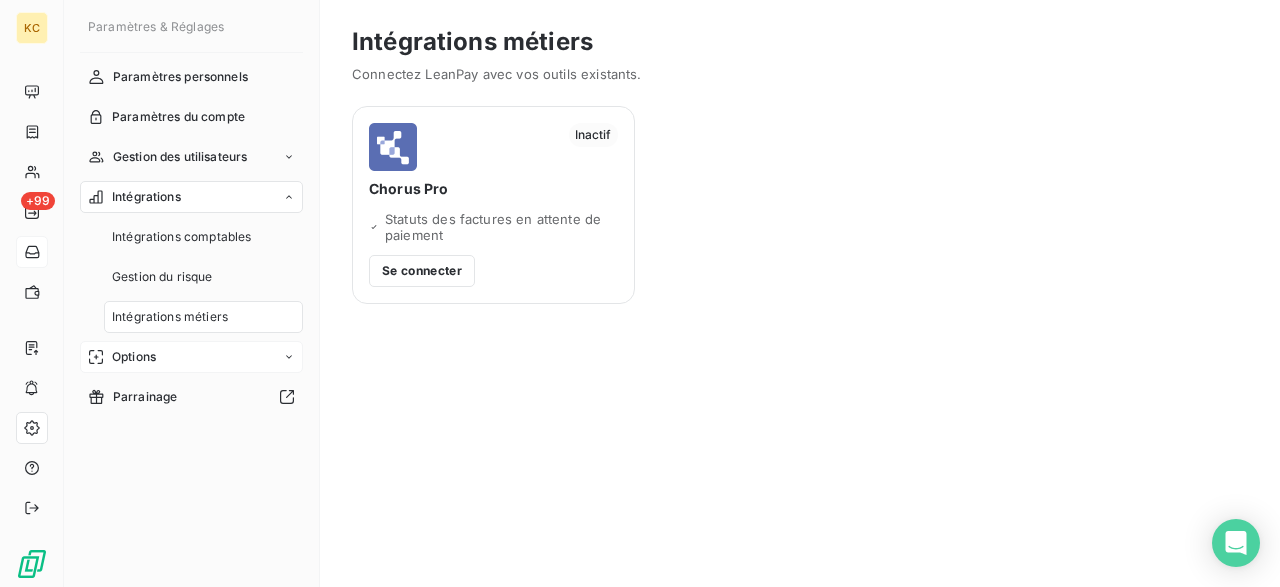 click on "Options" at bounding box center (191, 357) 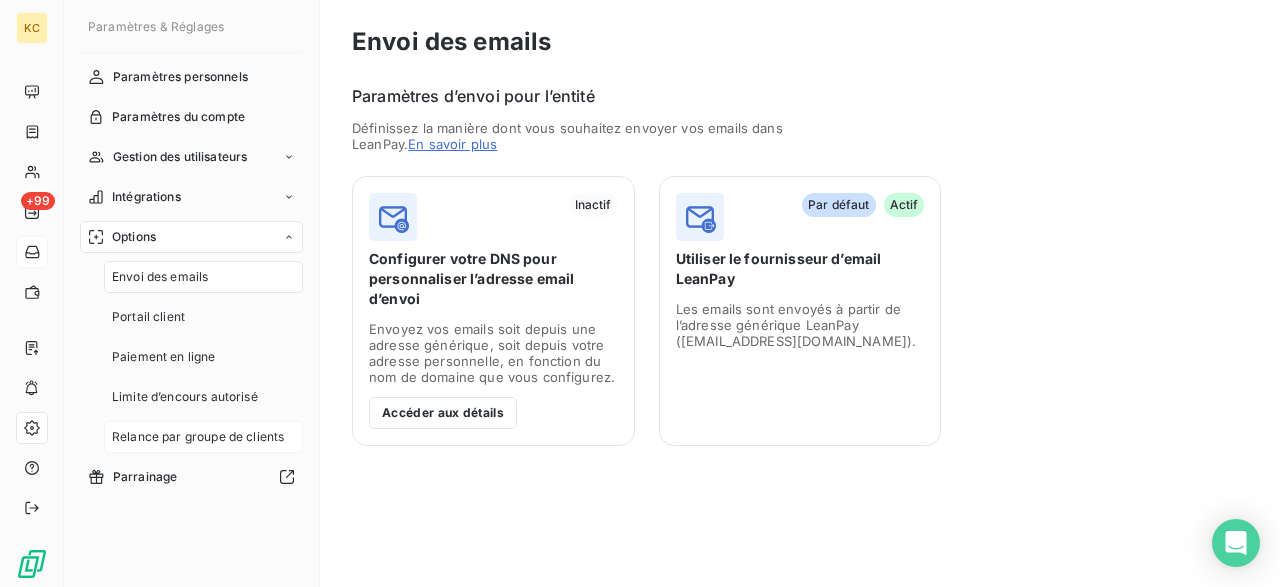 click on "Relance par groupe de clients" at bounding box center (198, 437) 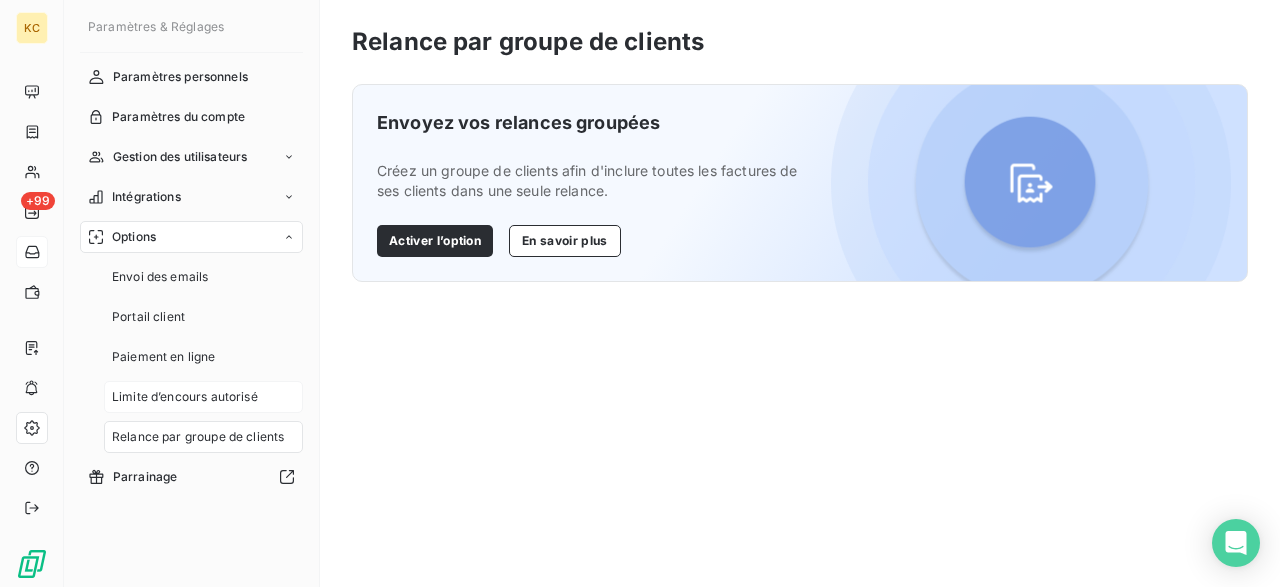 click on "Limite d’encours autorisé" at bounding box center [185, 397] 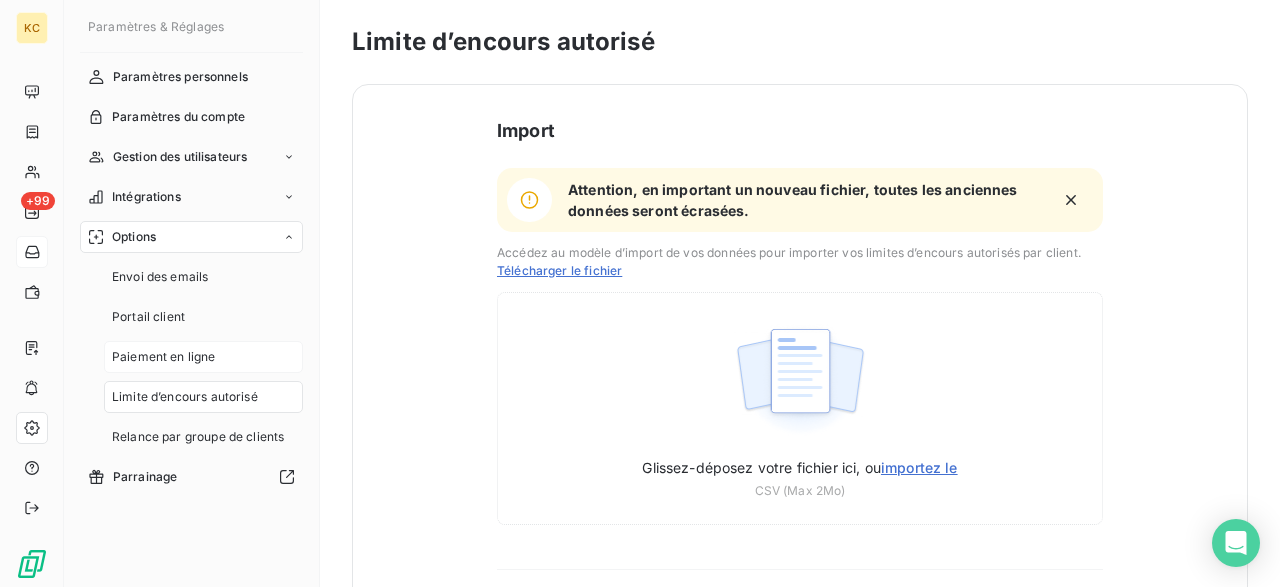 click on "Paiement en ligne" at bounding box center (164, 357) 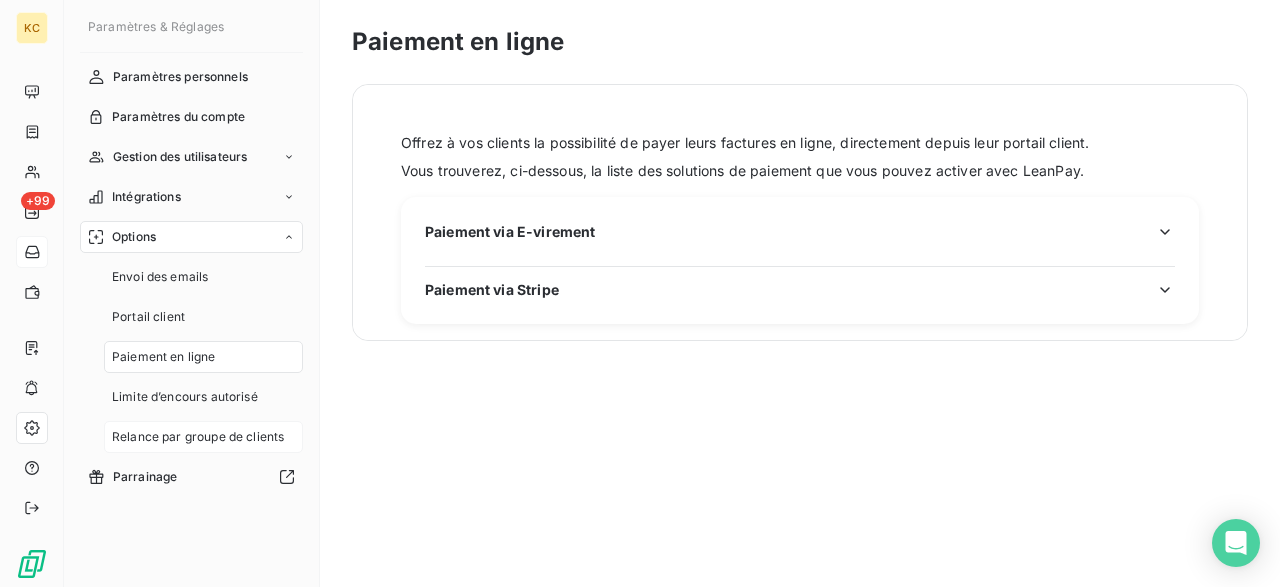 click on "Relance par groupe de clients" at bounding box center [198, 437] 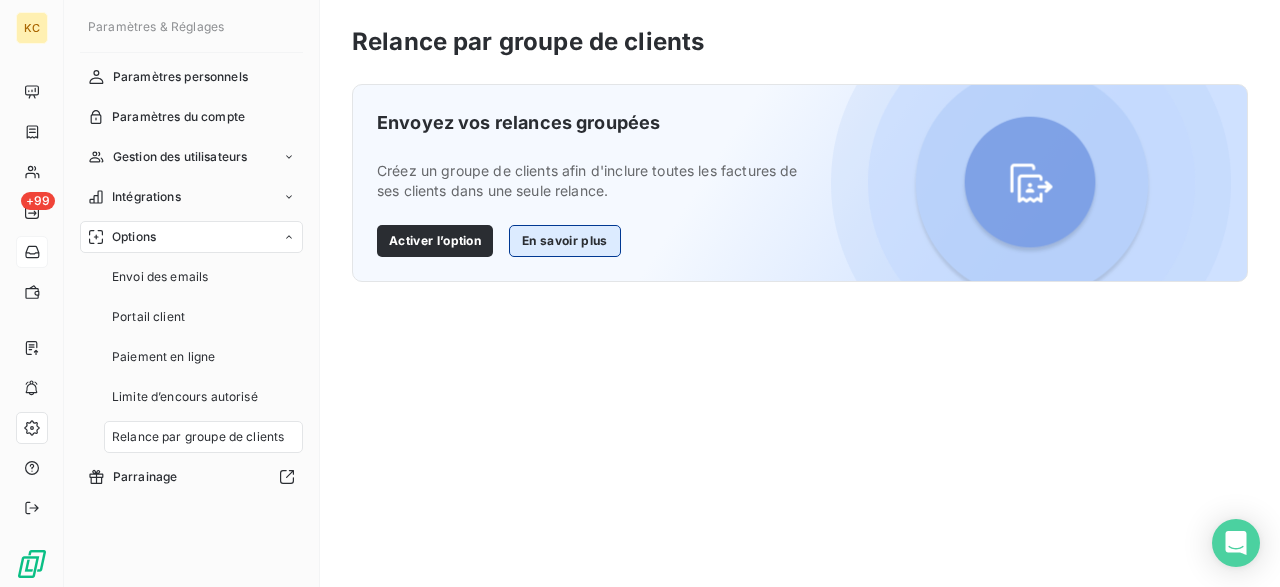 click on "En savoir plus" at bounding box center (564, 241) 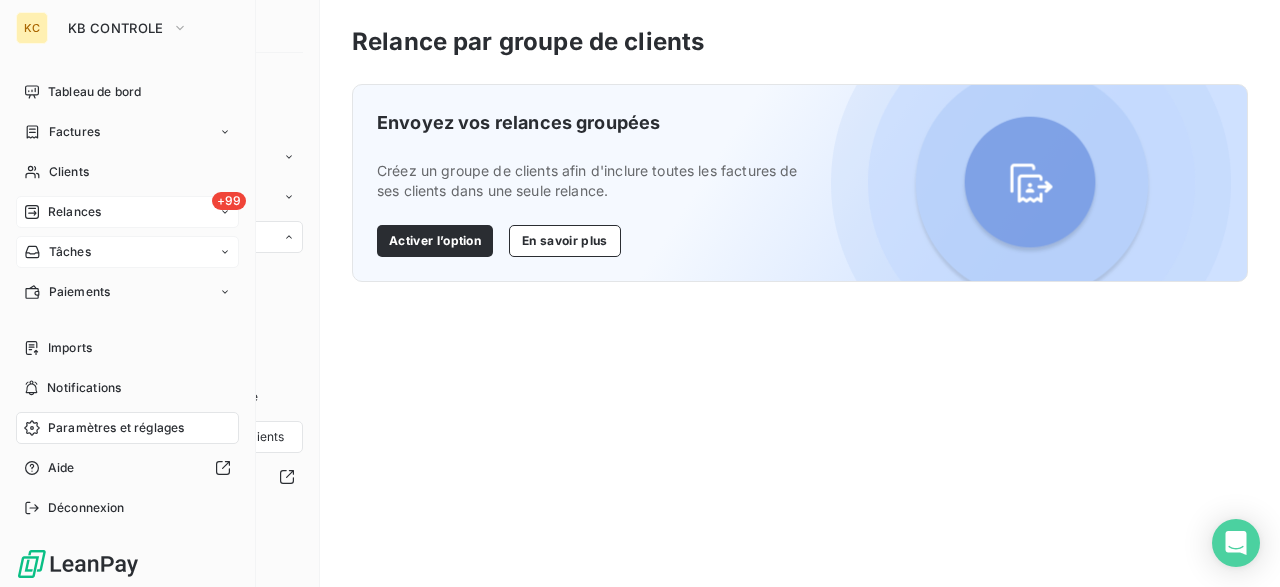 click on "Relances" at bounding box center (74, 212) 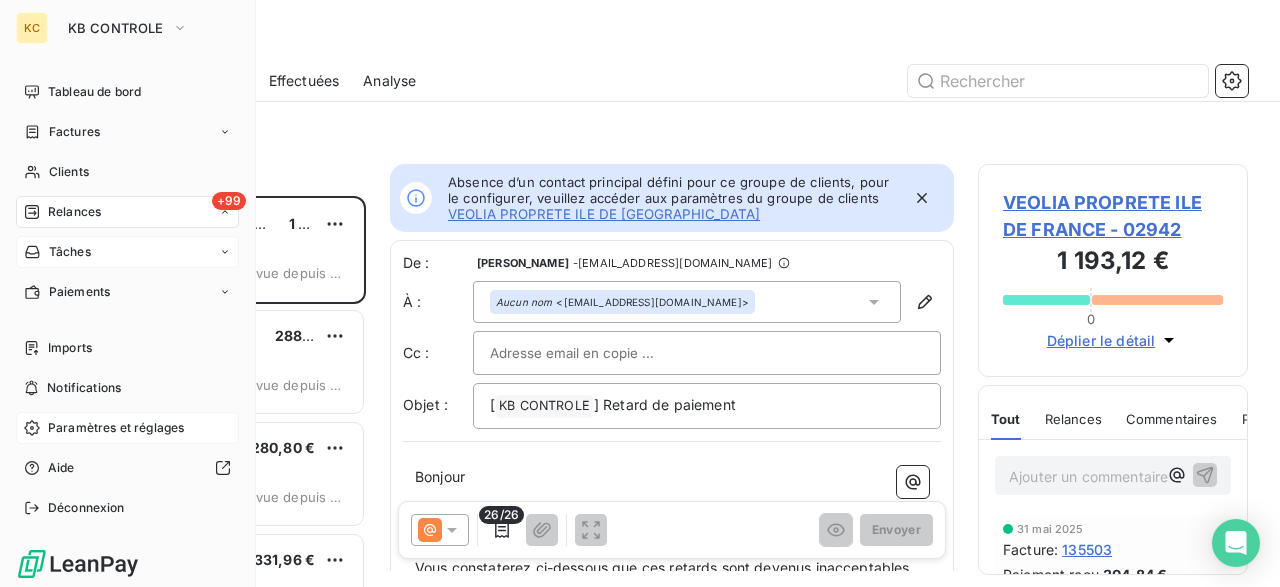 scroll, scrollTop: 1, scrollLeft: 1, axis: both 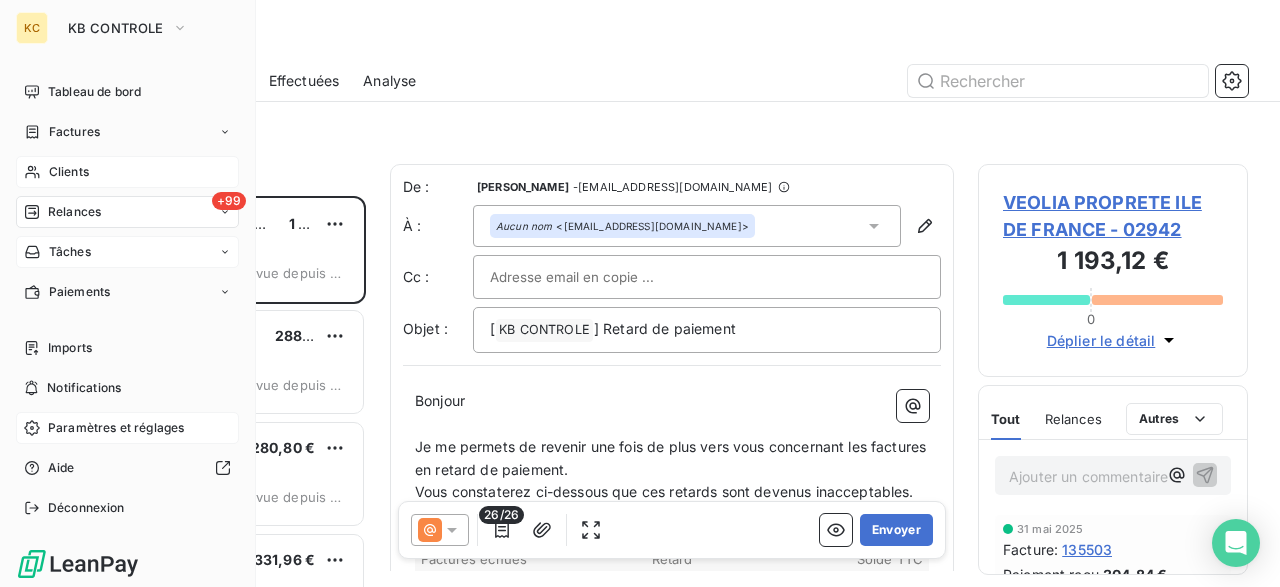 click on "Clients" at bounding box center [127, 172] 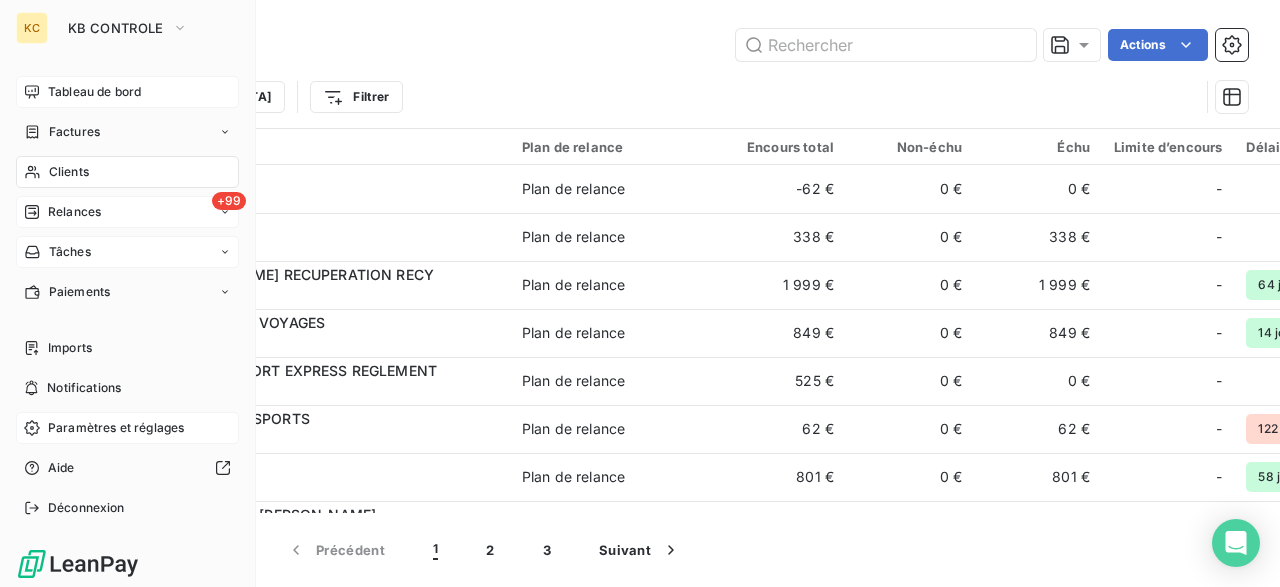 click on "Tableau de bord" at bounding box center (127, 92) 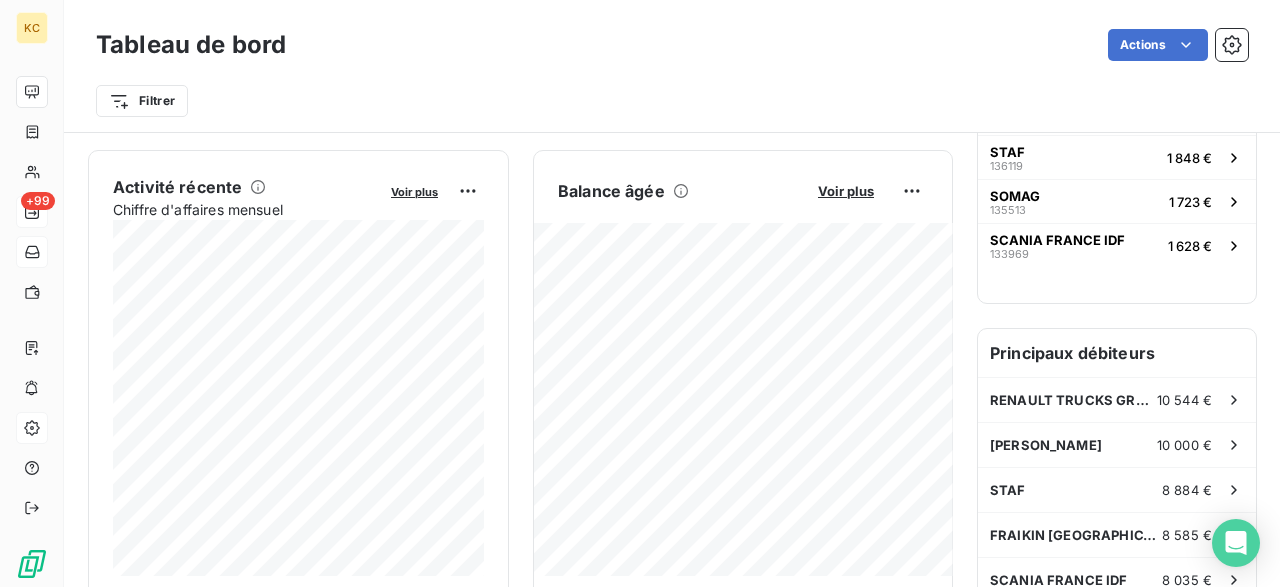 scroll, scrollTop: 364, scrollLeft: 0, axis: vertical 